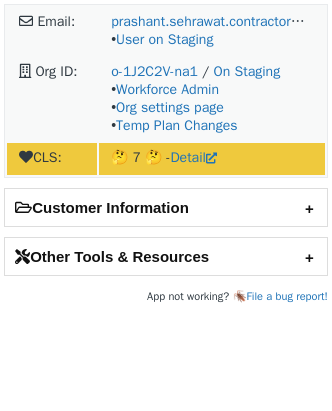 scroll, scrollTop: 0, scrollLeft: 0, axis: both 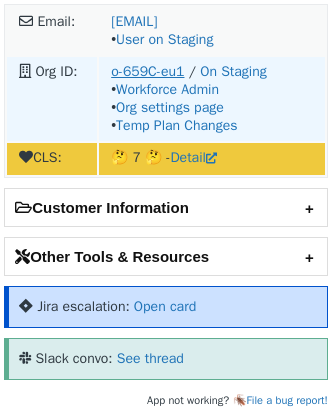 click on "o-659C-eu1" at bounding box center [147, 71] 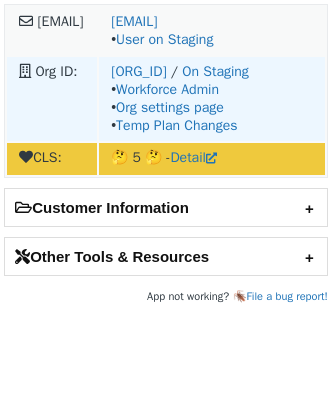 scroll, scrollTop: 0, scrollLeft: 0, axis: both 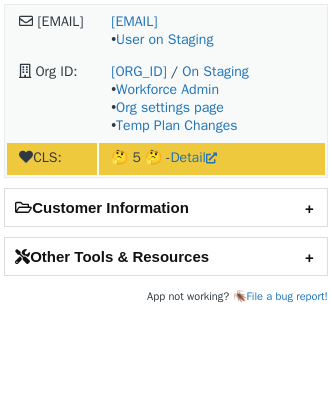click on "/" at bounding box center (174, 71) 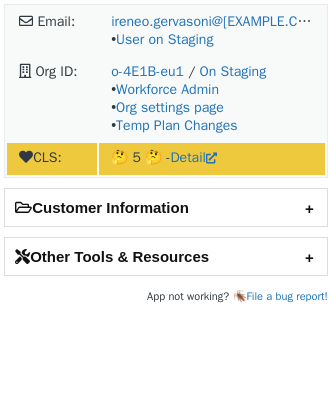 scroll, scrollTop: 0, scrollLeft: 0, axis: both 